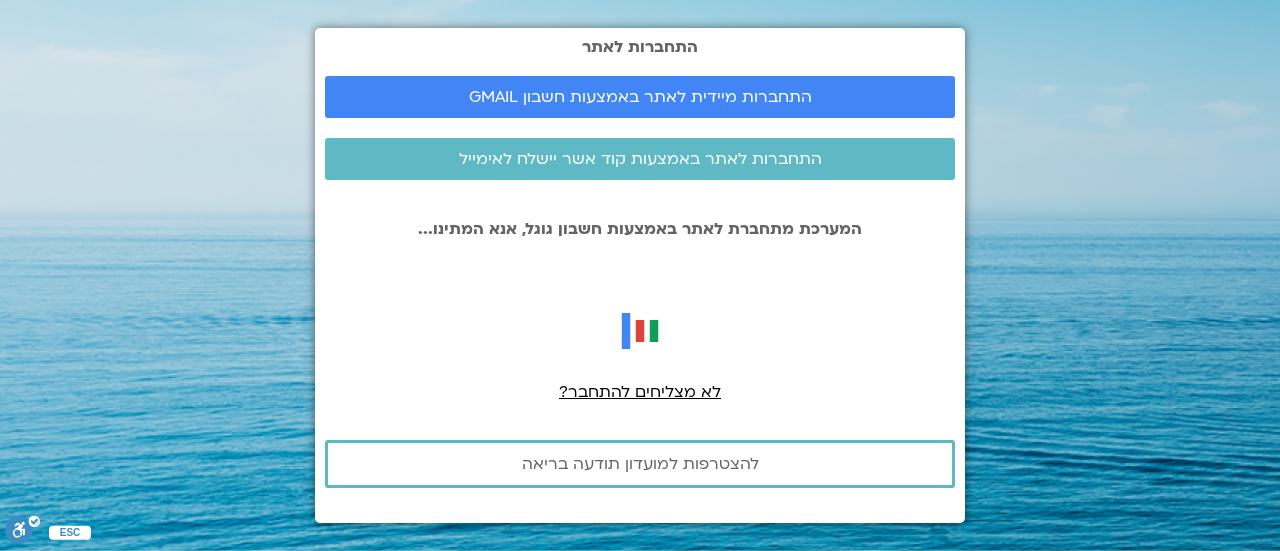 scroll, scrollTop: 0, scrollLeft: 0, axis: both 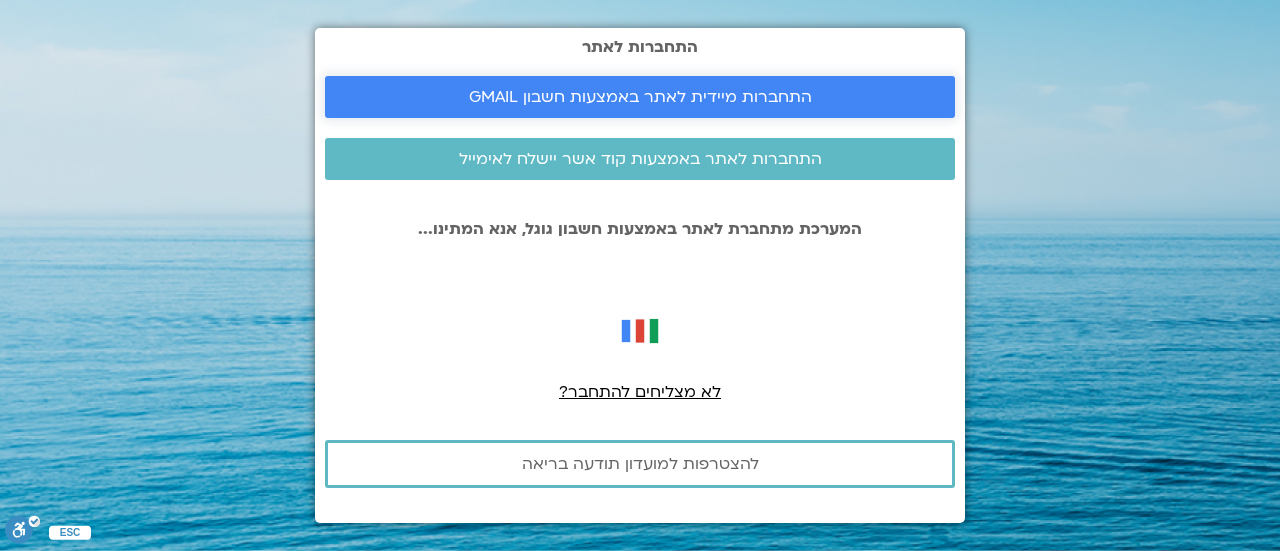 click on "התחברות מיידית לאתר באמצעות חשבון GMAIL" at bounding box center [640, 97] 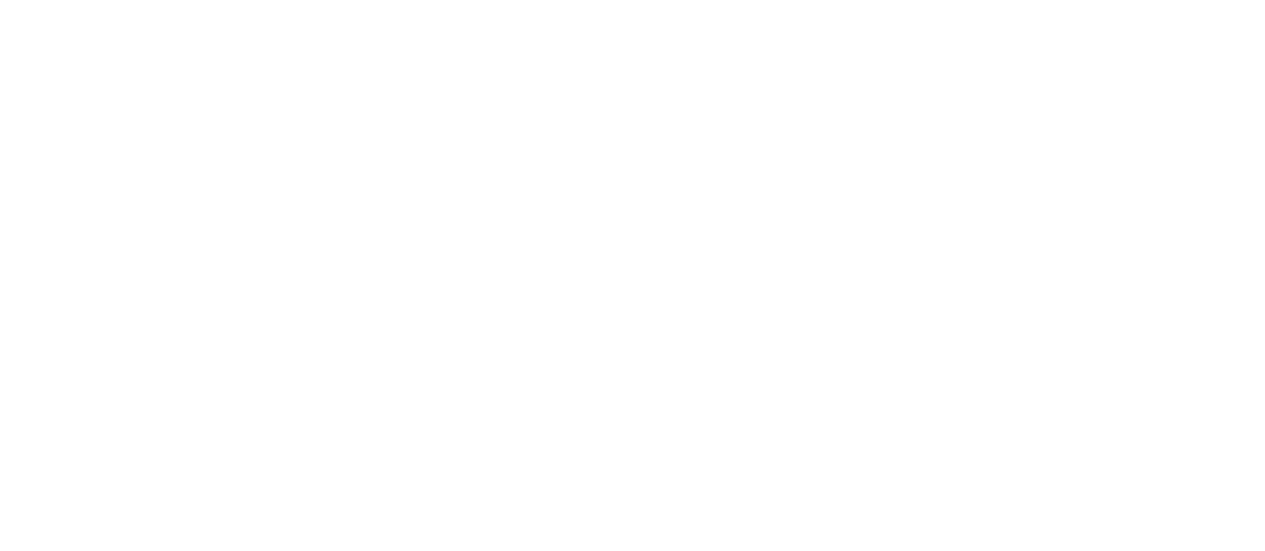 scroll, scrollTop: 0, scrollLeft: 0, axis: both 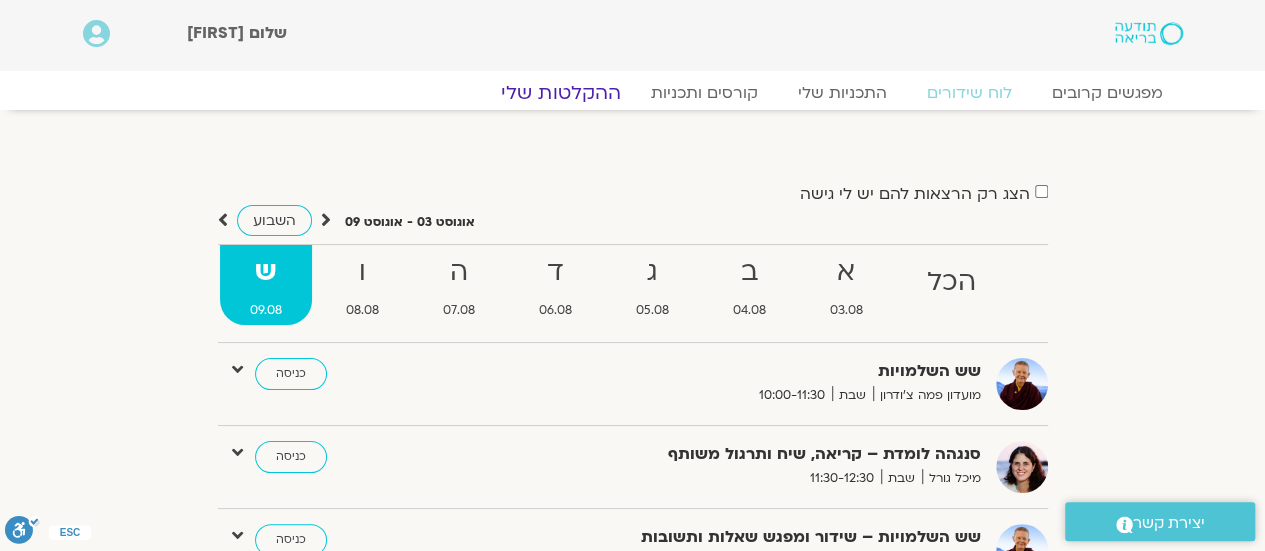 click on "ההקלטות שלי" 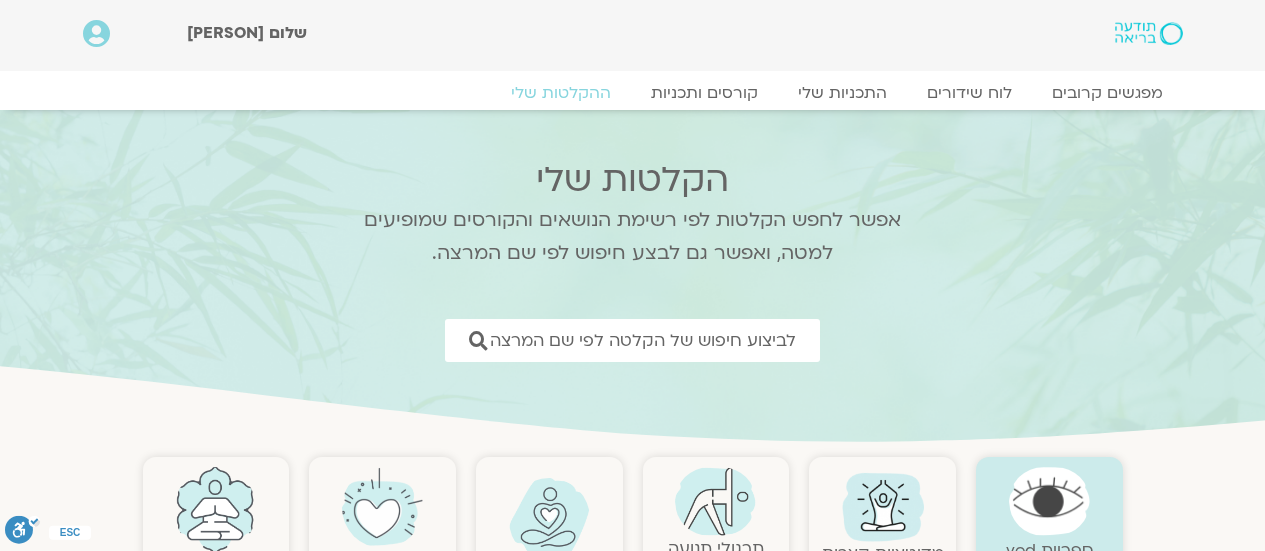 scroll, scrollTop: 0, scrollLeft: 0, axis: both 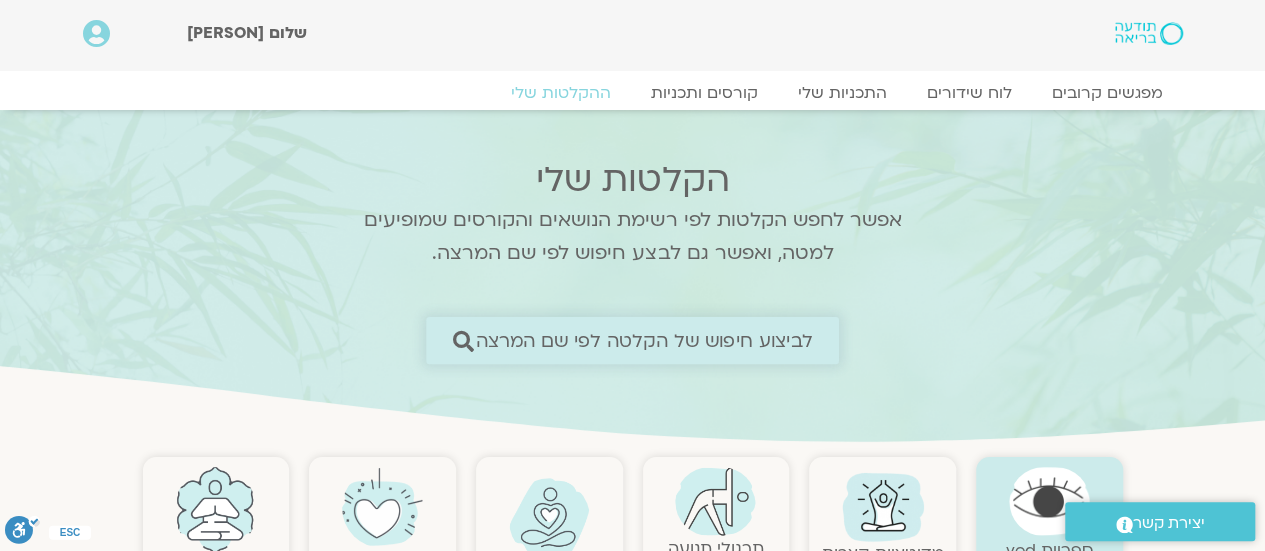 click on "לביצוע חיפוש של הקלטה לפי שם המרצה" at bounding box center [644, 340] 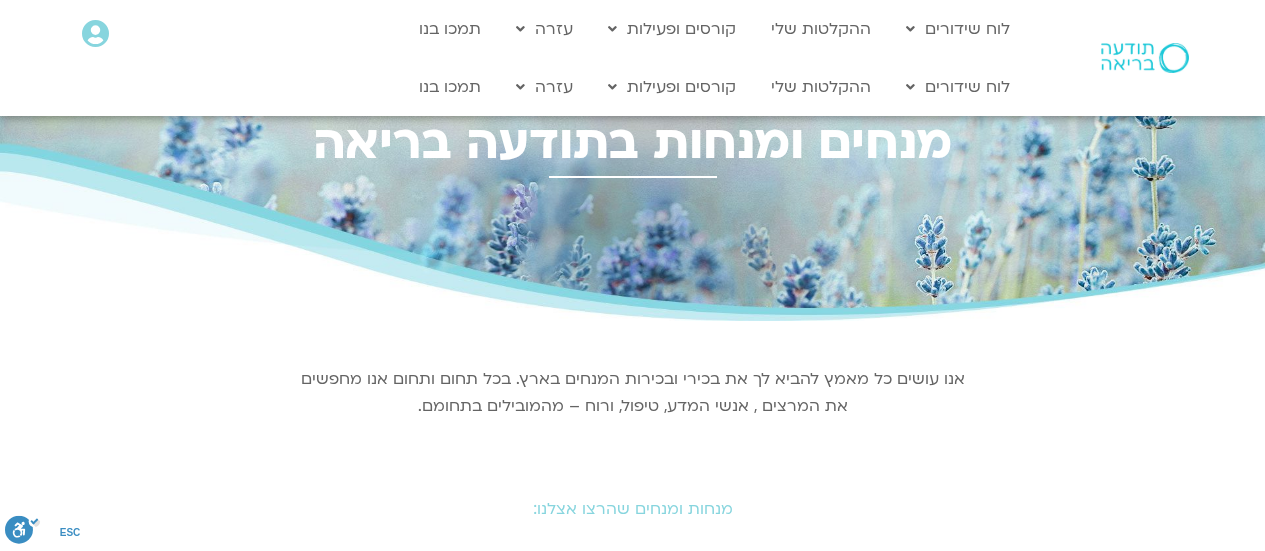 scroll, scrollTop: 0, scrollLeft: 0, axis: both 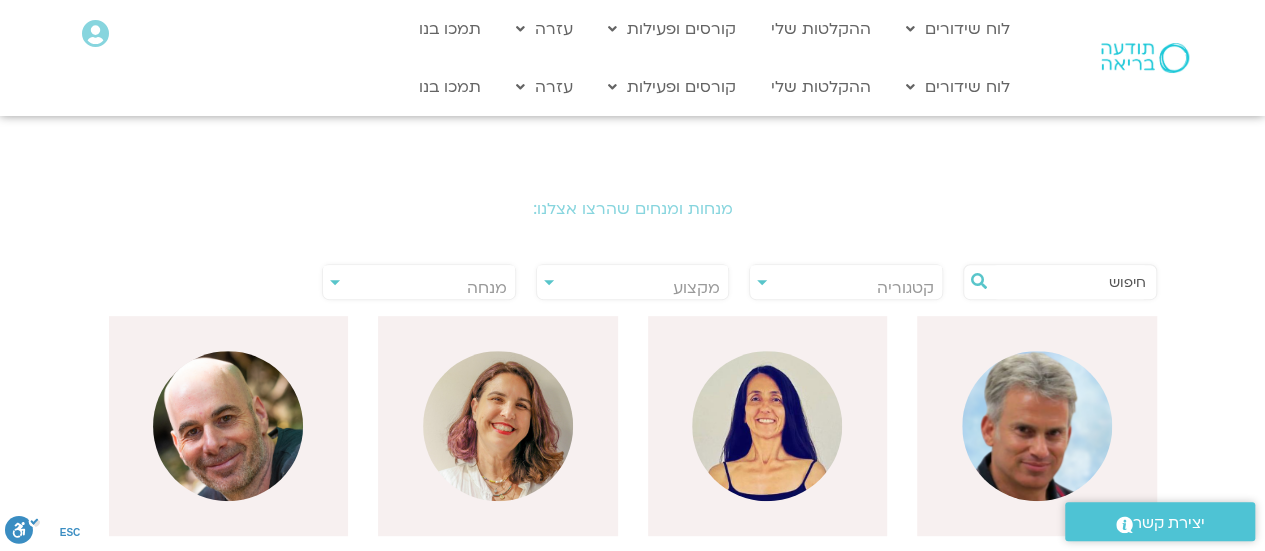 click at bounding box center [1070, 282] 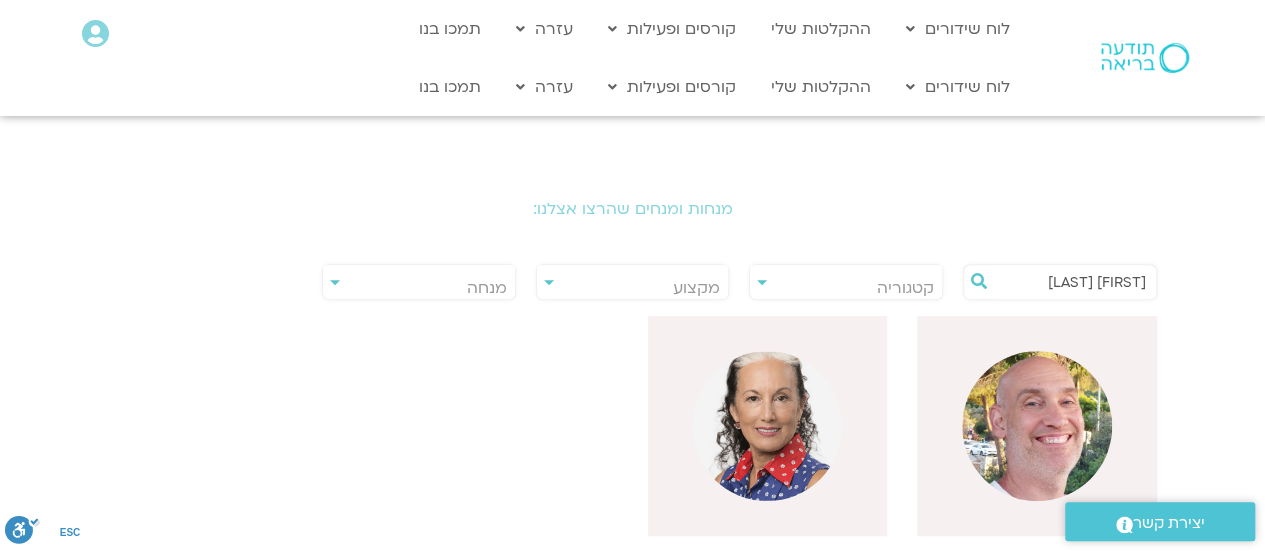 type on "[NAME]" 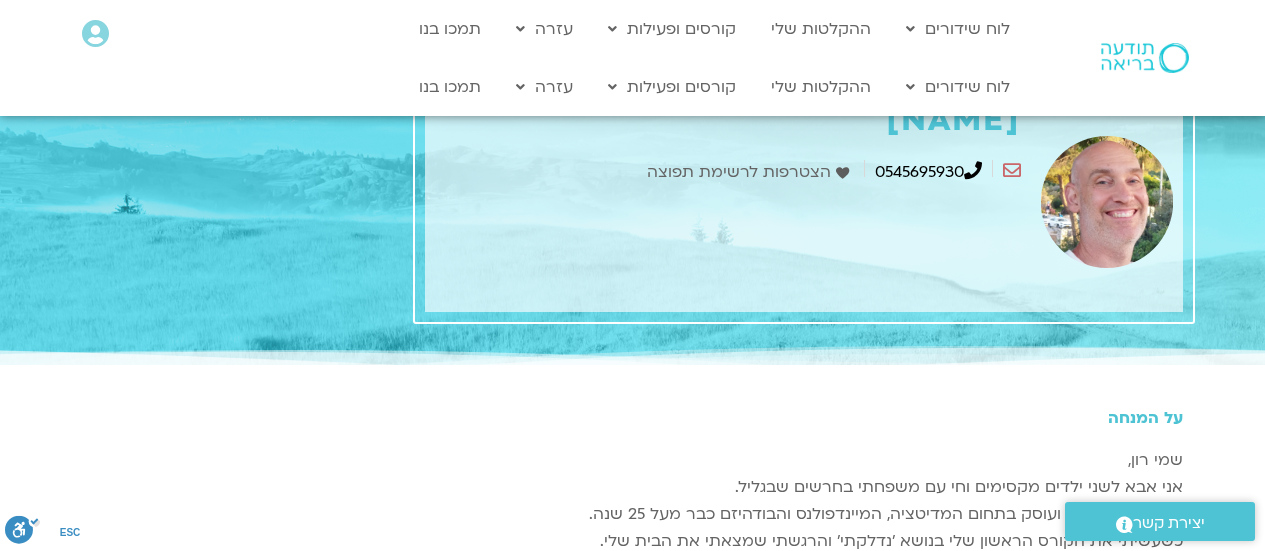 scroll, scrollTop: 0, scrollLeft: 0, axis: both 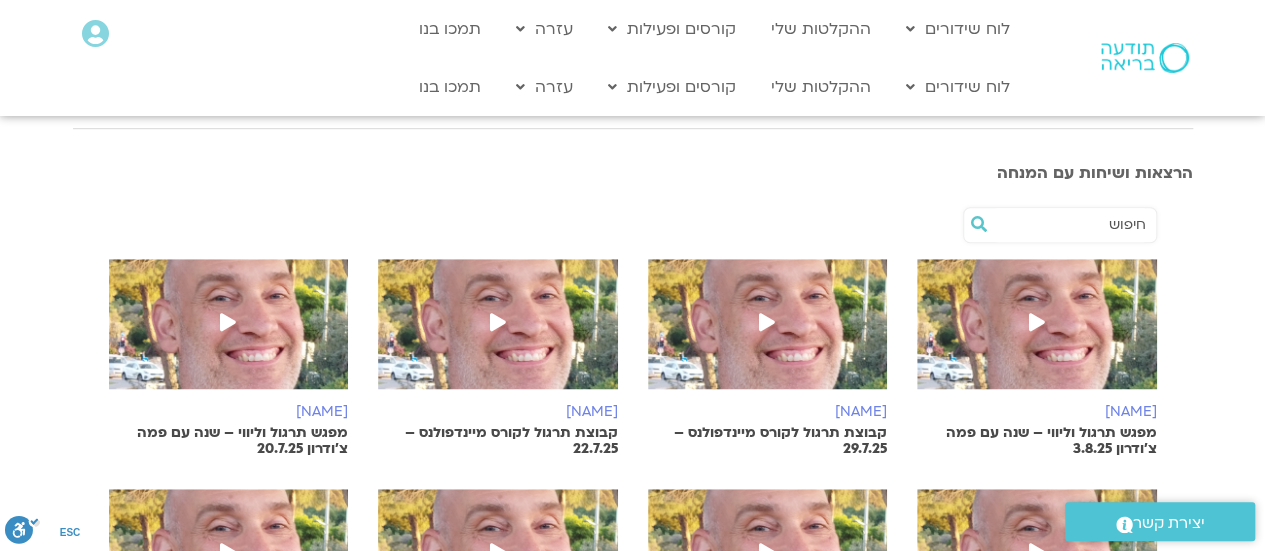 click at bounding box center (1037, 322) 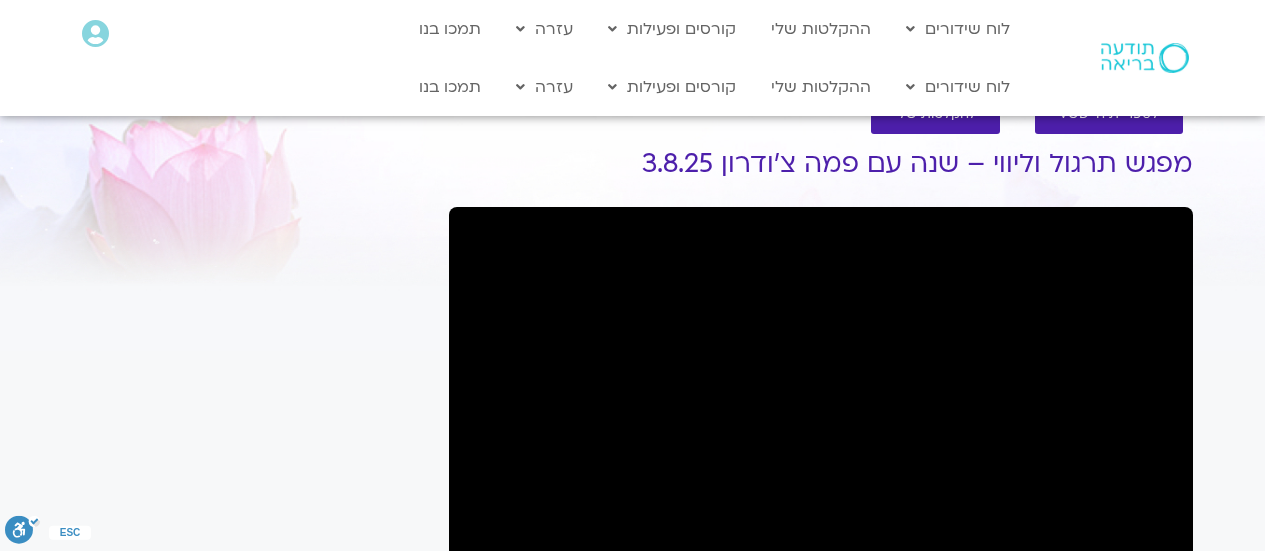 scroll, scrollTop: 0, scrollLeft: 0, axis: both 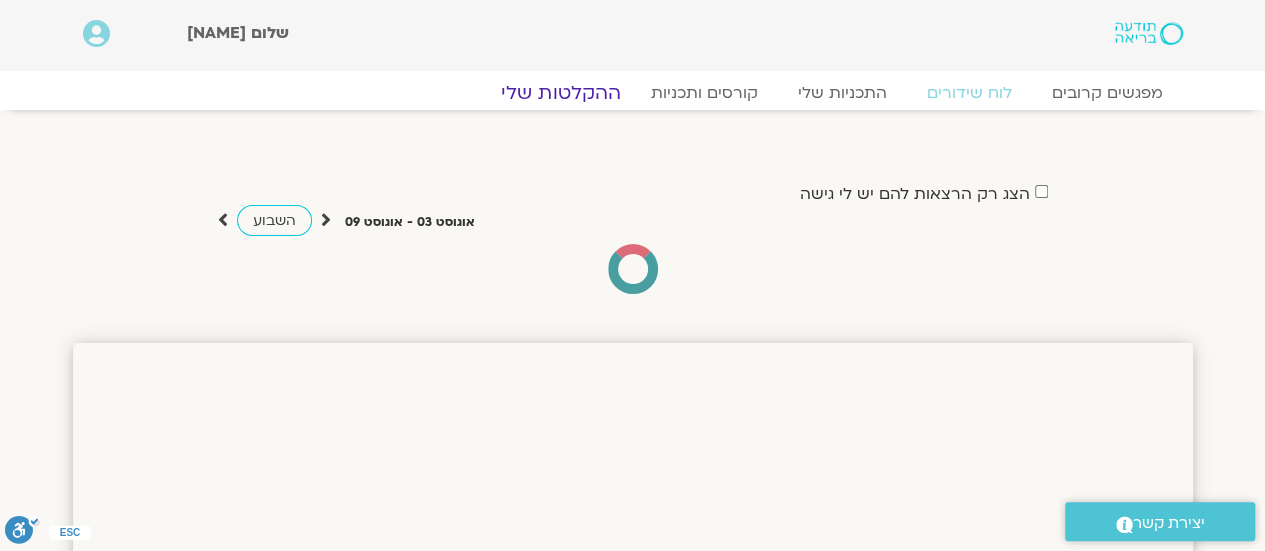 click on "ההקלטות שלי" 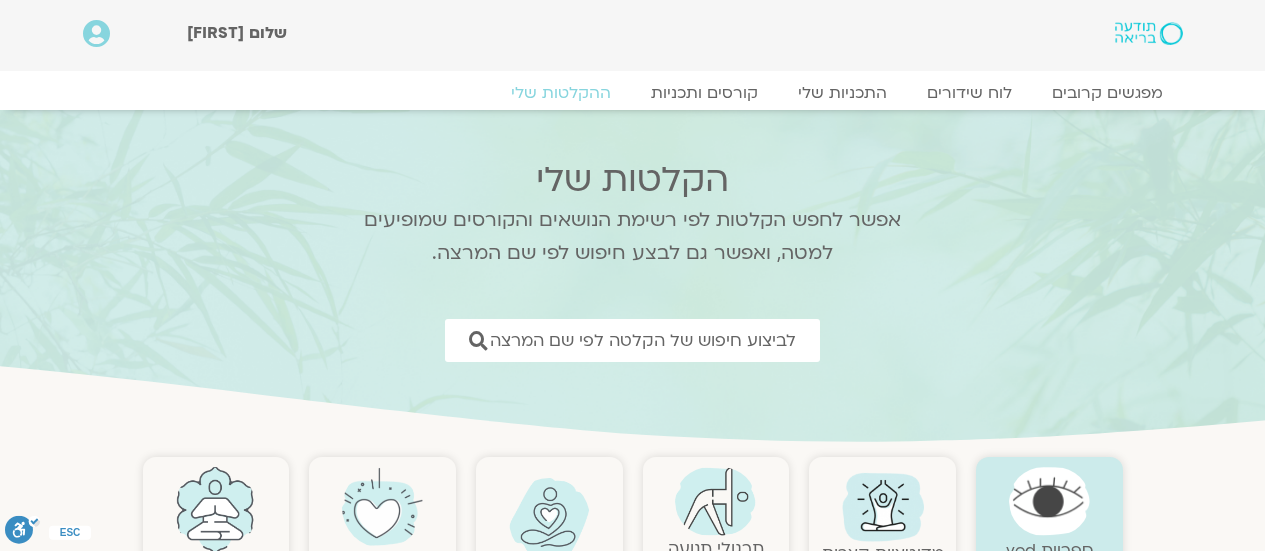 scroll, scrollTop: 0, scrollLeft: 0, axis: both 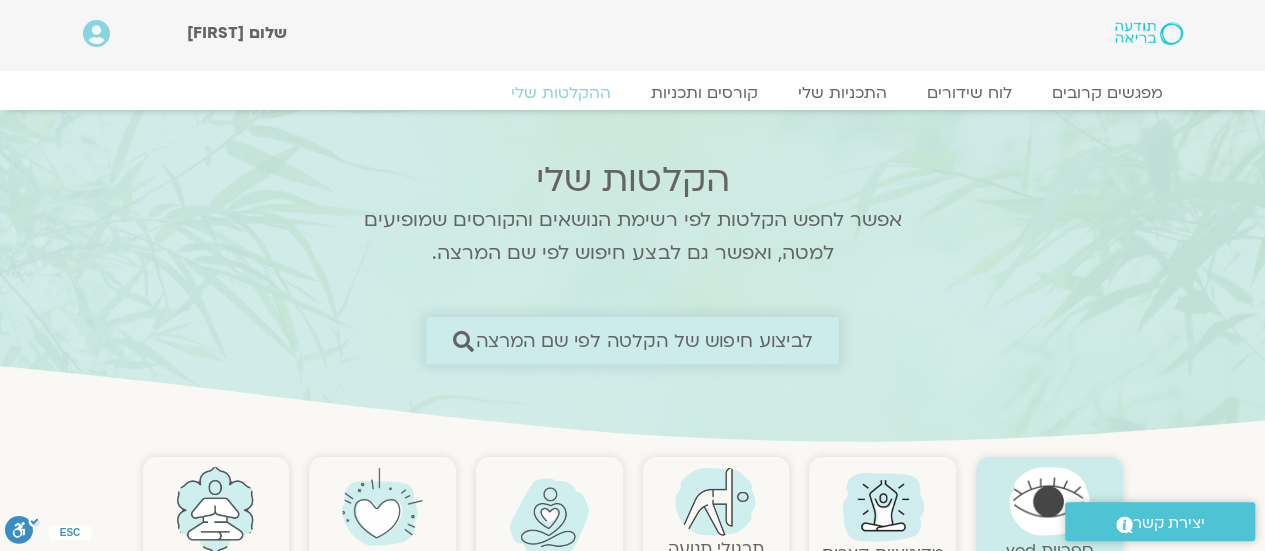 click on "לביצוע חיפוש של הקלטה לפי שם המרצה" at bounding box center [644, 340] 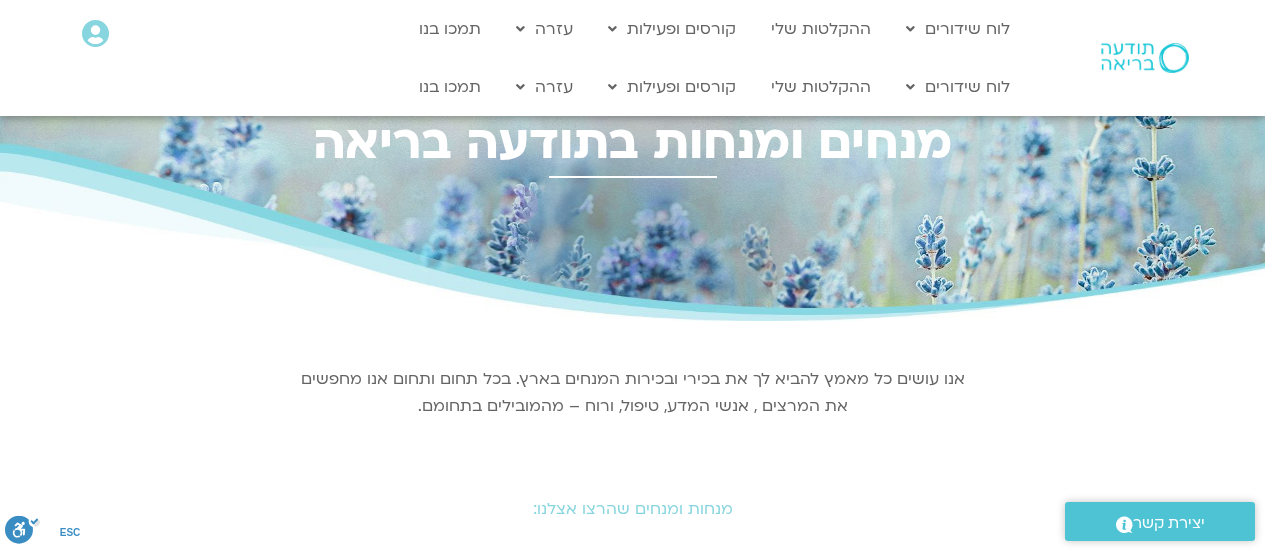 scroll, scrollTop: 0, scrollLeft: 0, axis: both 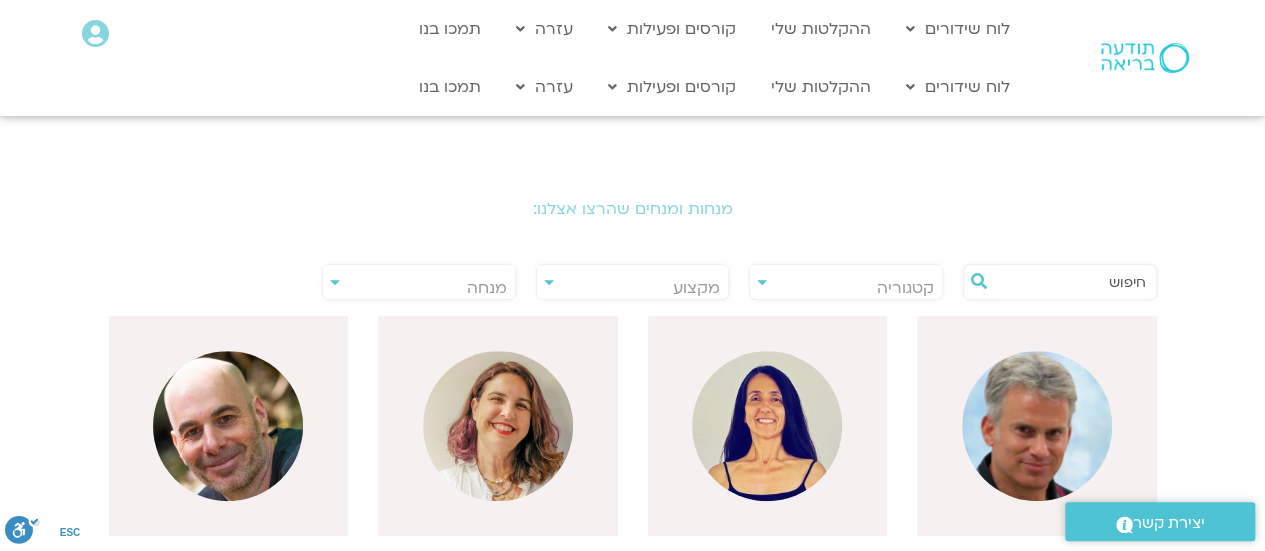 click at bounding box center [1070, 282] 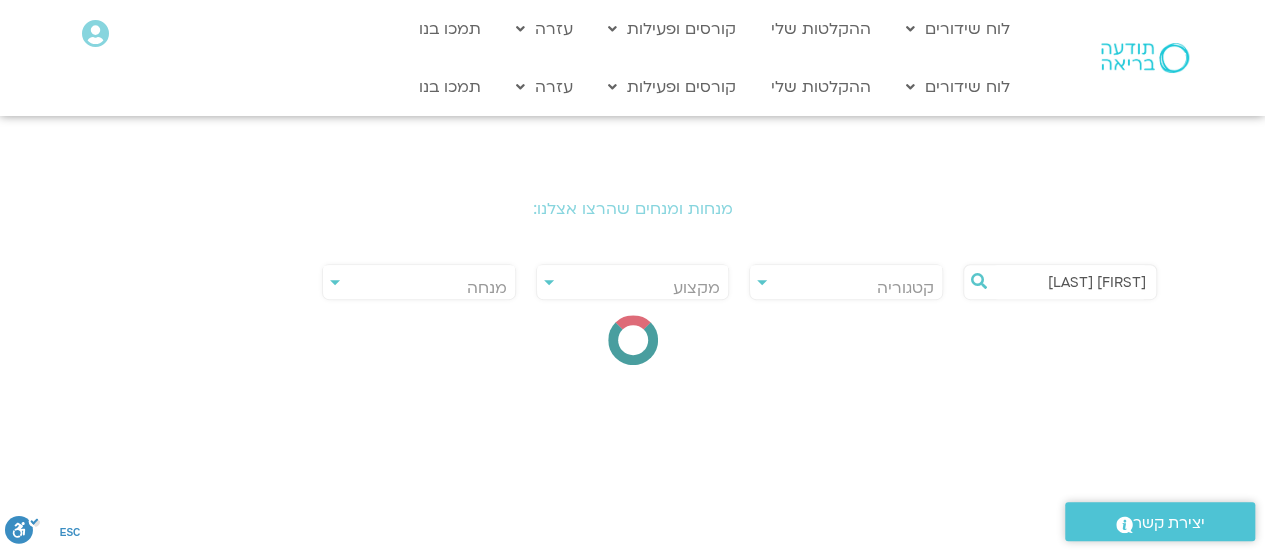 type on "רון אלון" 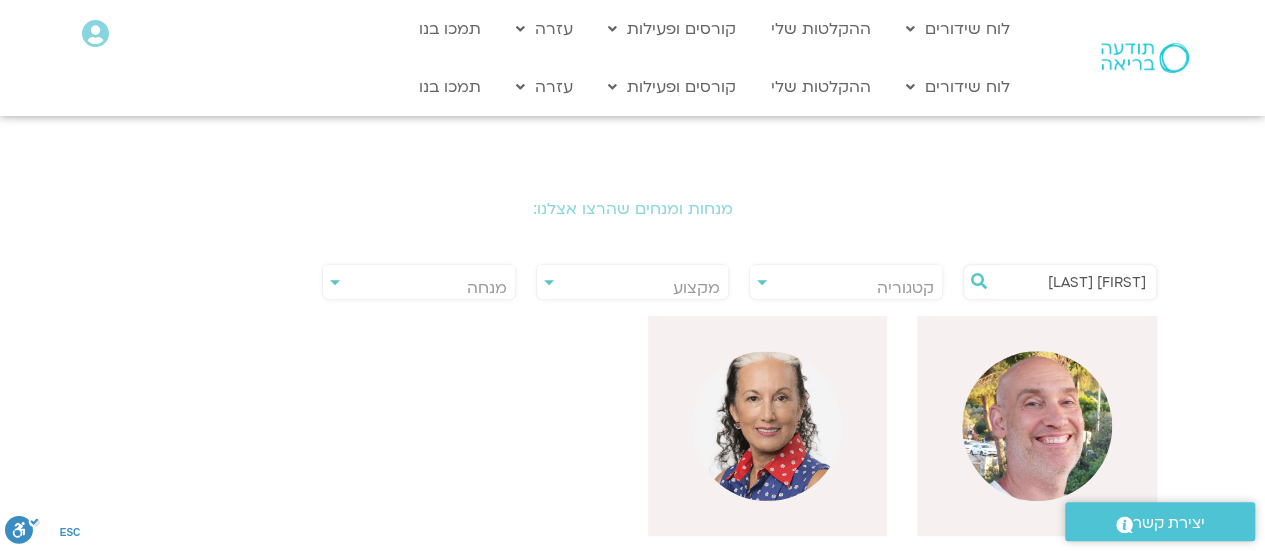 click at bounding box center (1037, 426) 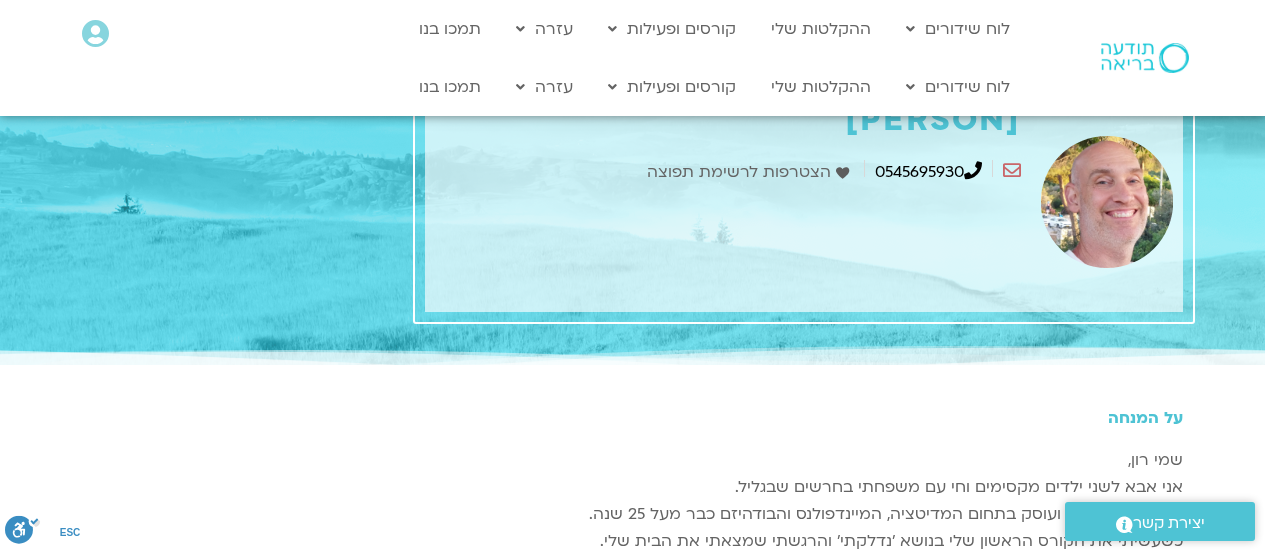 scroll, scrollTop: 0, scrollLeft: 0, axis: both 